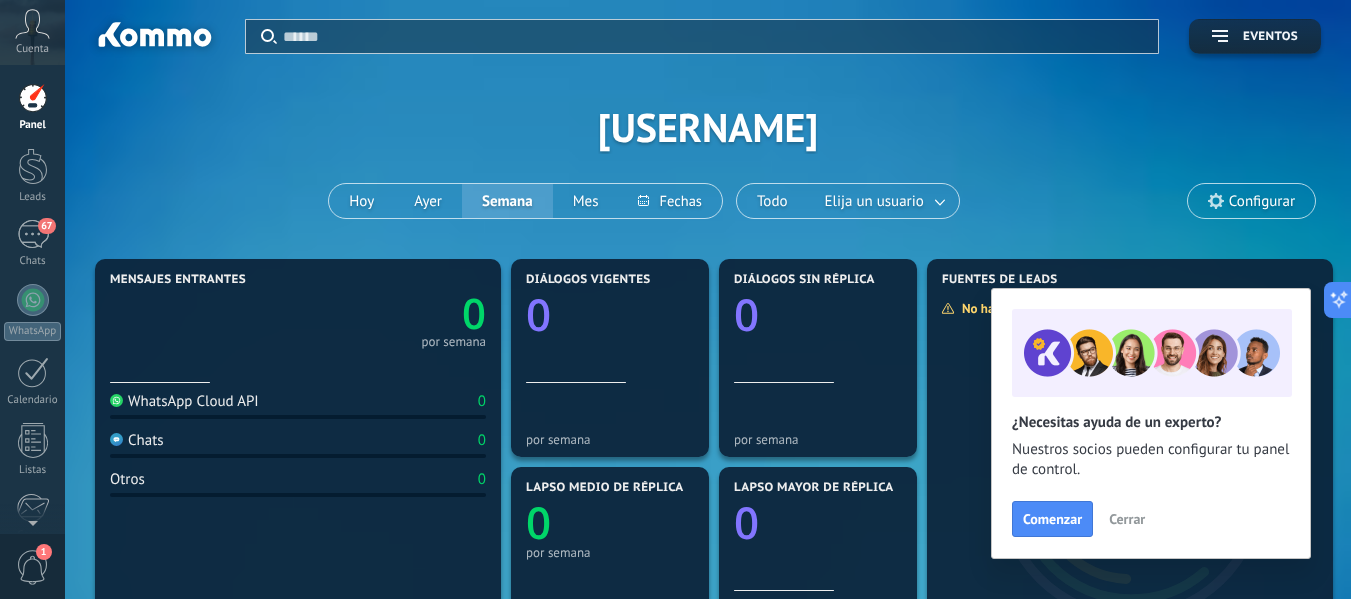 scroll, scrollTop: 0, scrollLeft: 0, axis: both 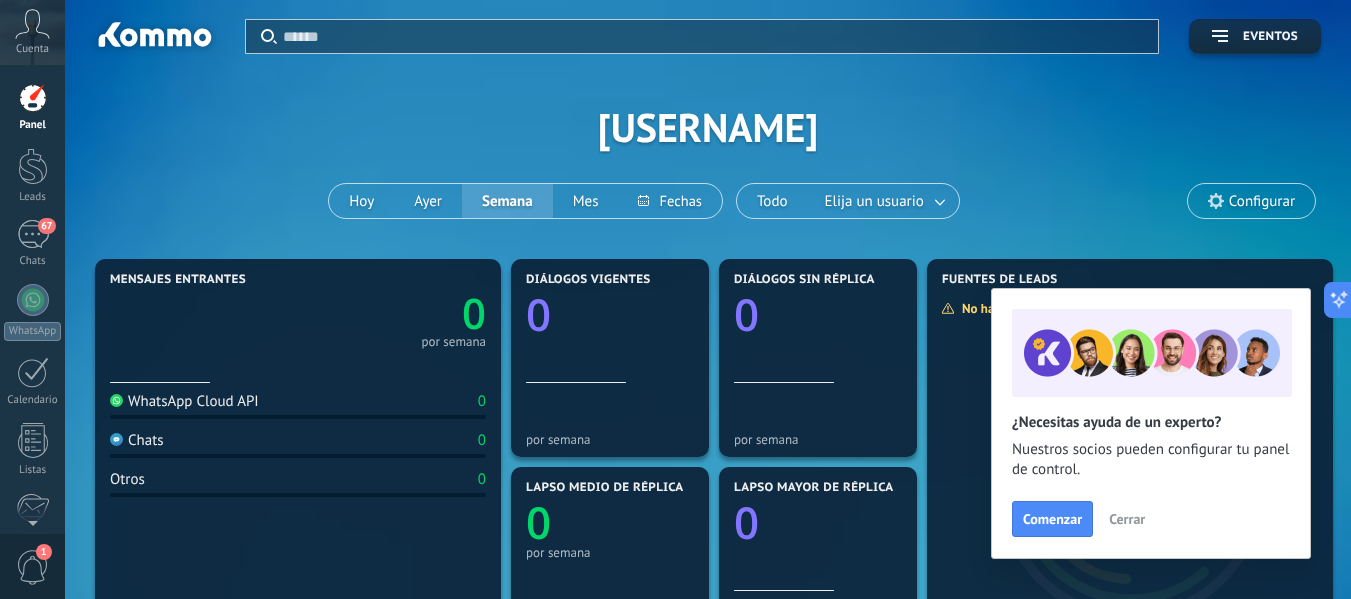 click on "Aplicar Eventos [USERNAME] Hoy Ayer Semana Mes Todo Elija un usuario Configurar" at bounding box center [708, 127] 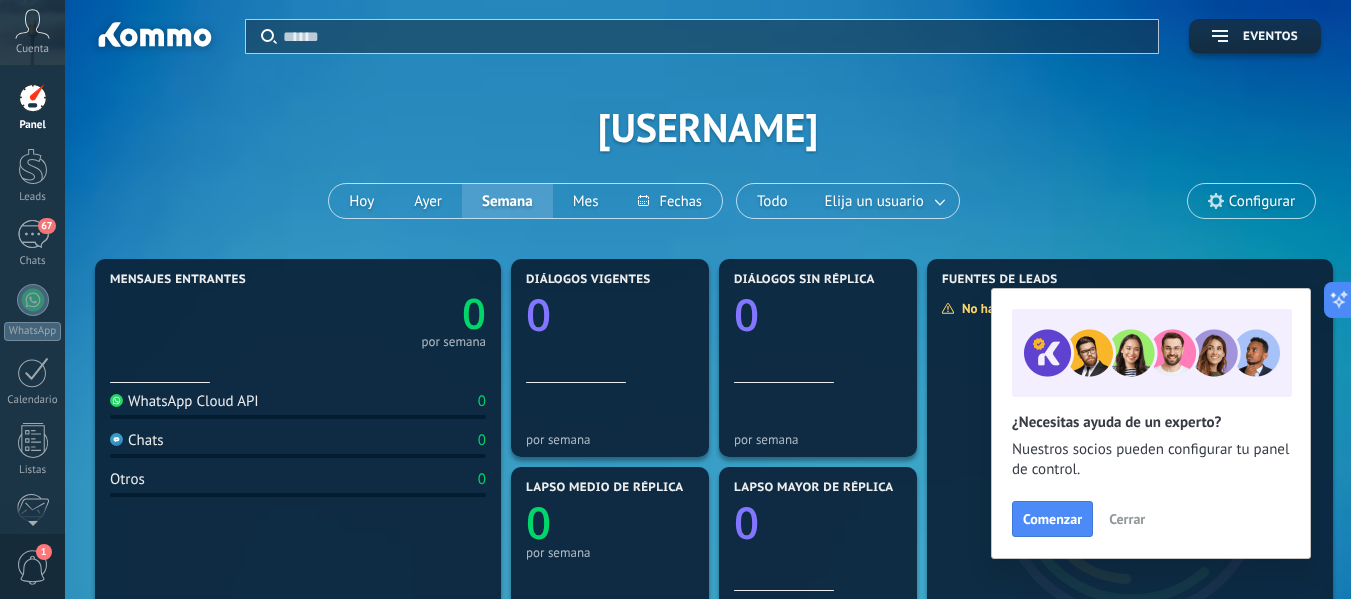 click 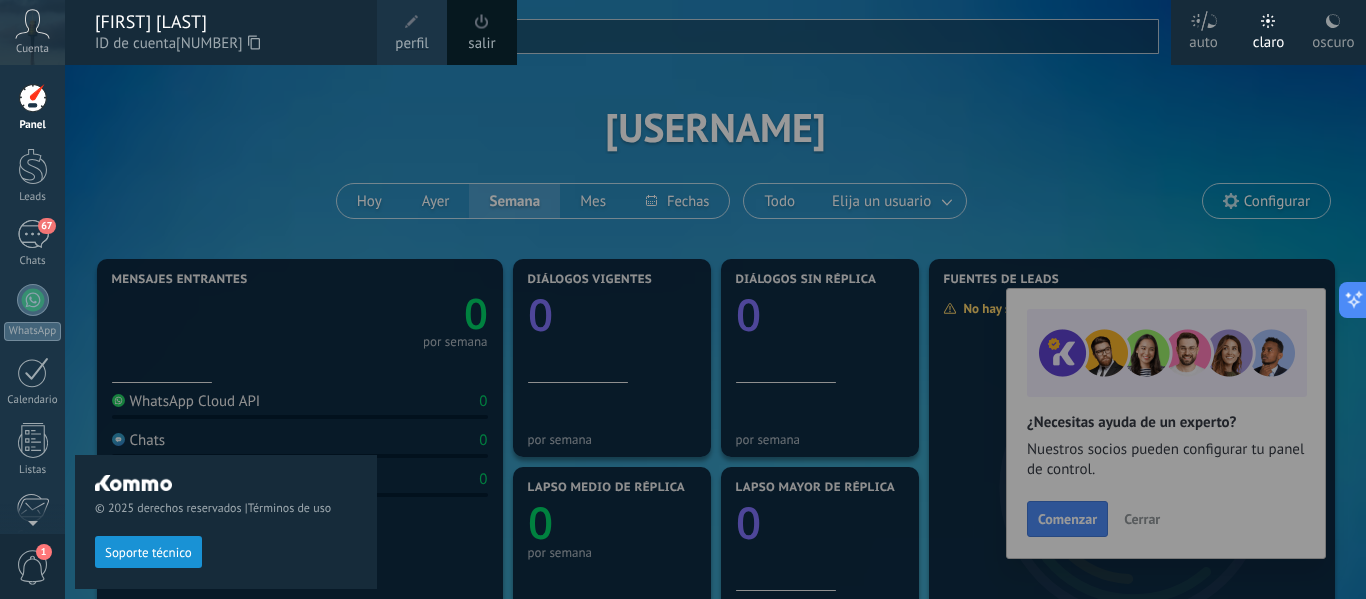 click on "perfil" at bounding box center (411, 44) 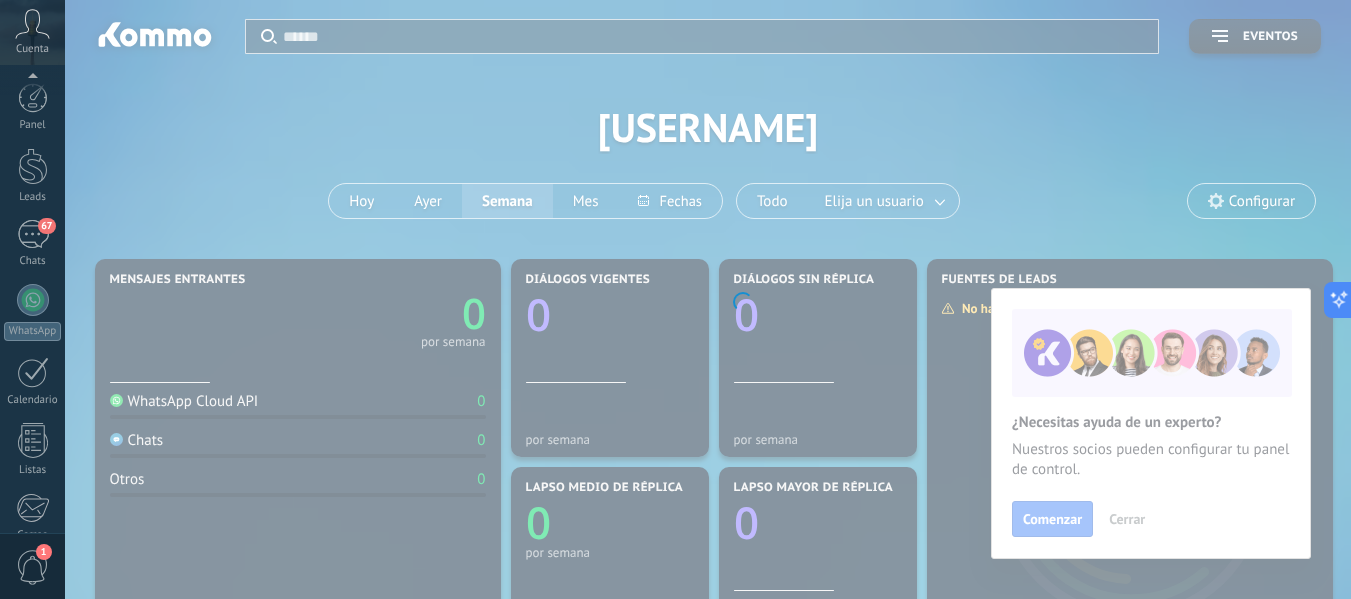 scroll, scrollTop: 233, scrollLeft: 0, axis: vertical 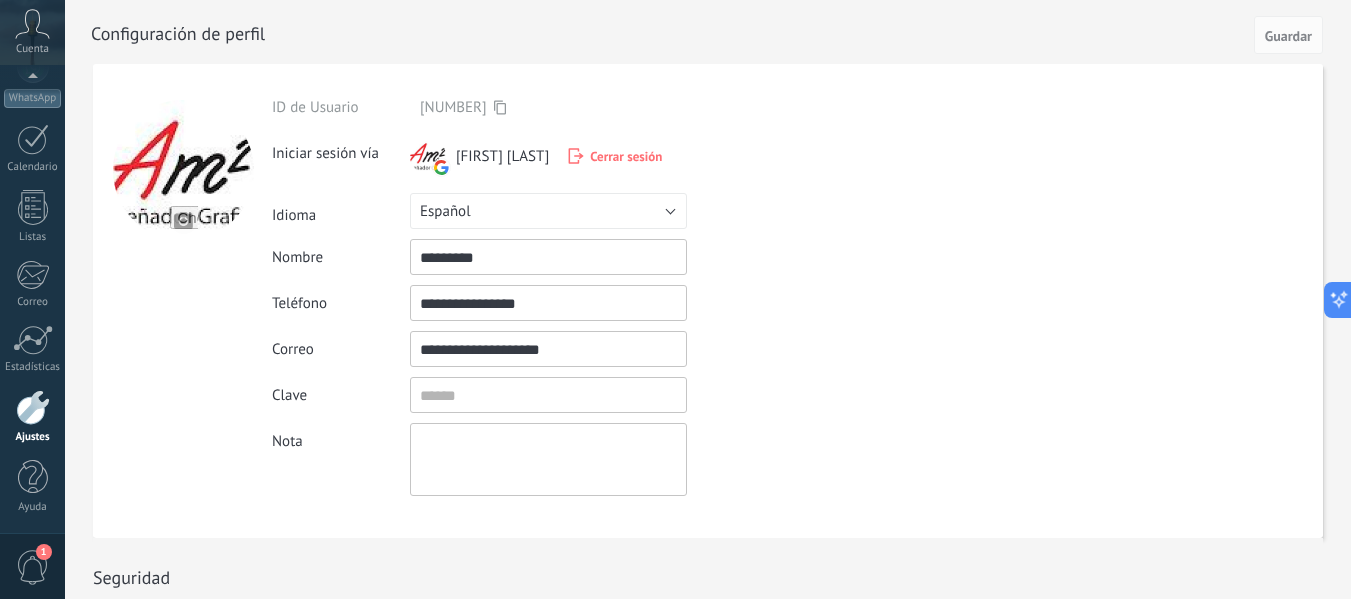 drag, startPoint x: 580, startPoint y: 348, endPoint x: 567, endPoint y: 348, distance: 13 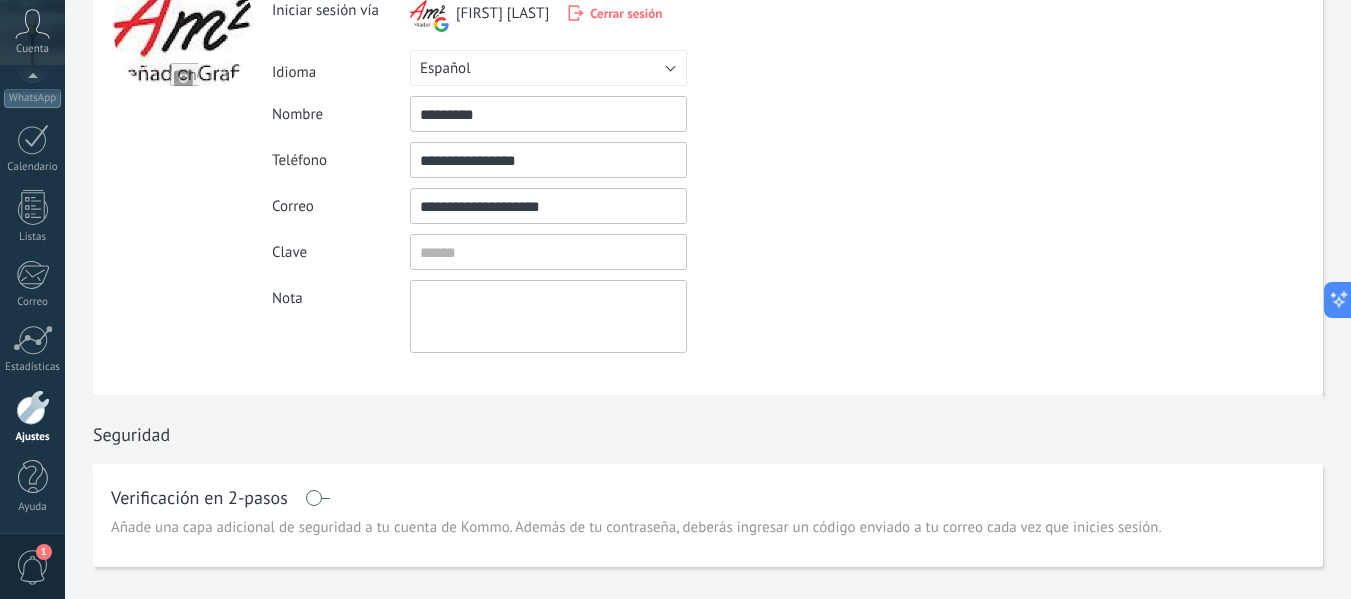 scroll, scrollTop: 0, scrollLeft: 0, axis: both 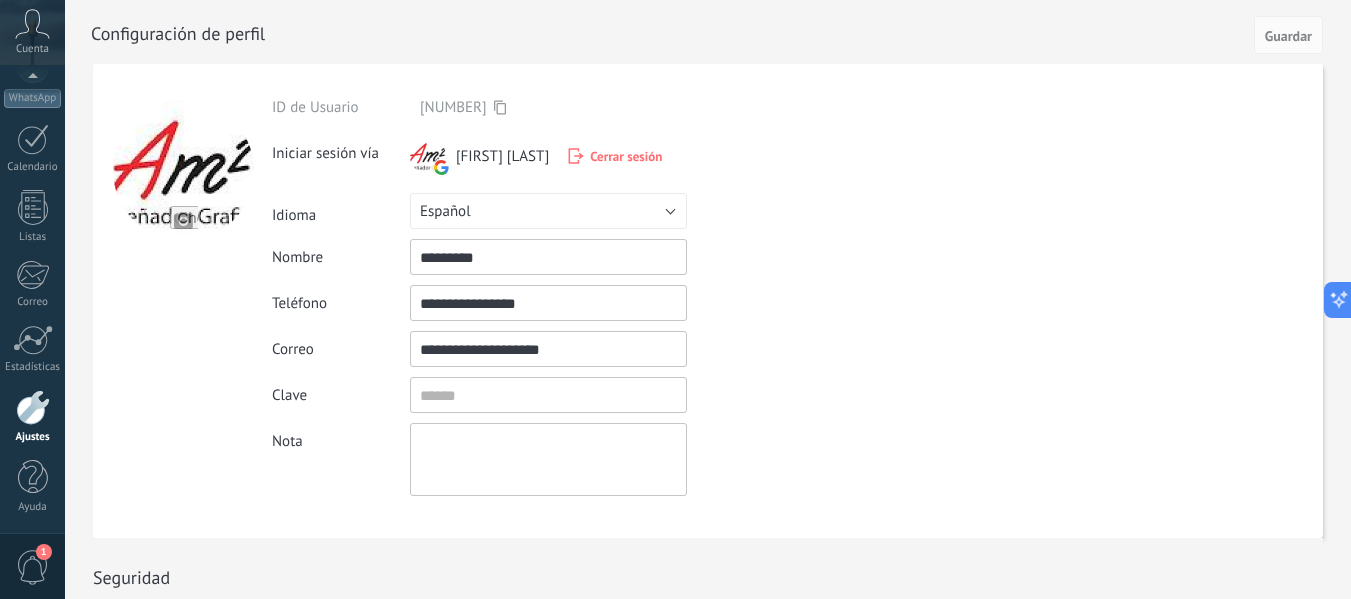 click 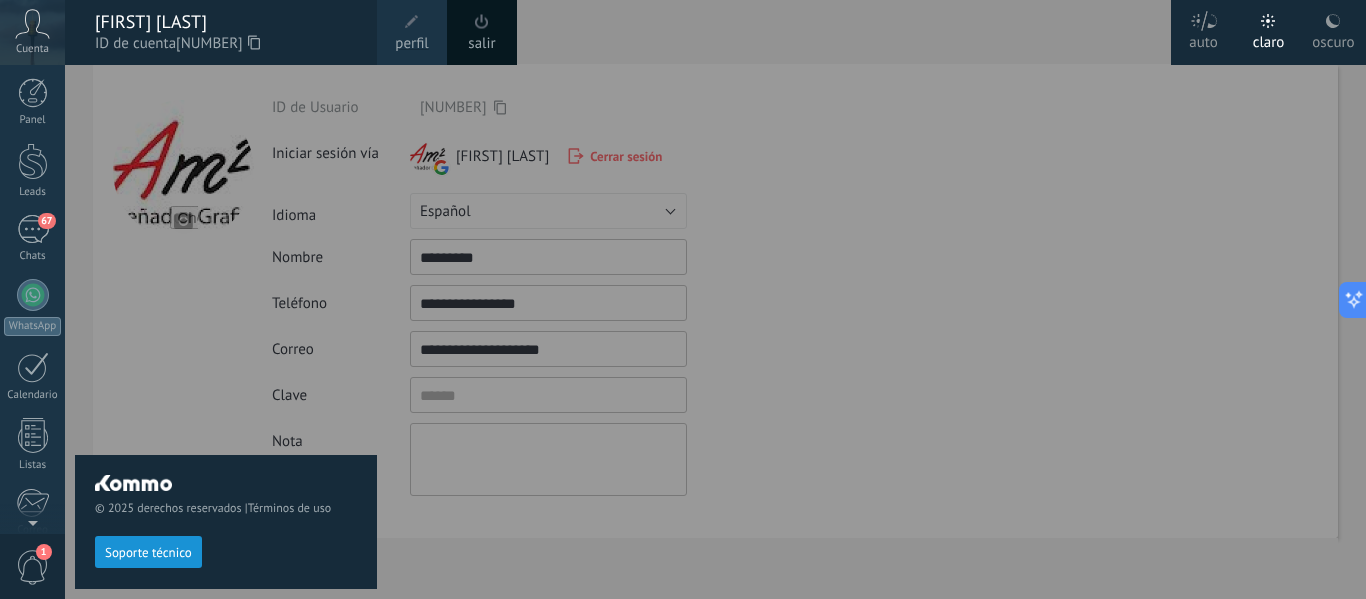 scroll, scrollTop: 0, scrollLeft: 0, axis: both 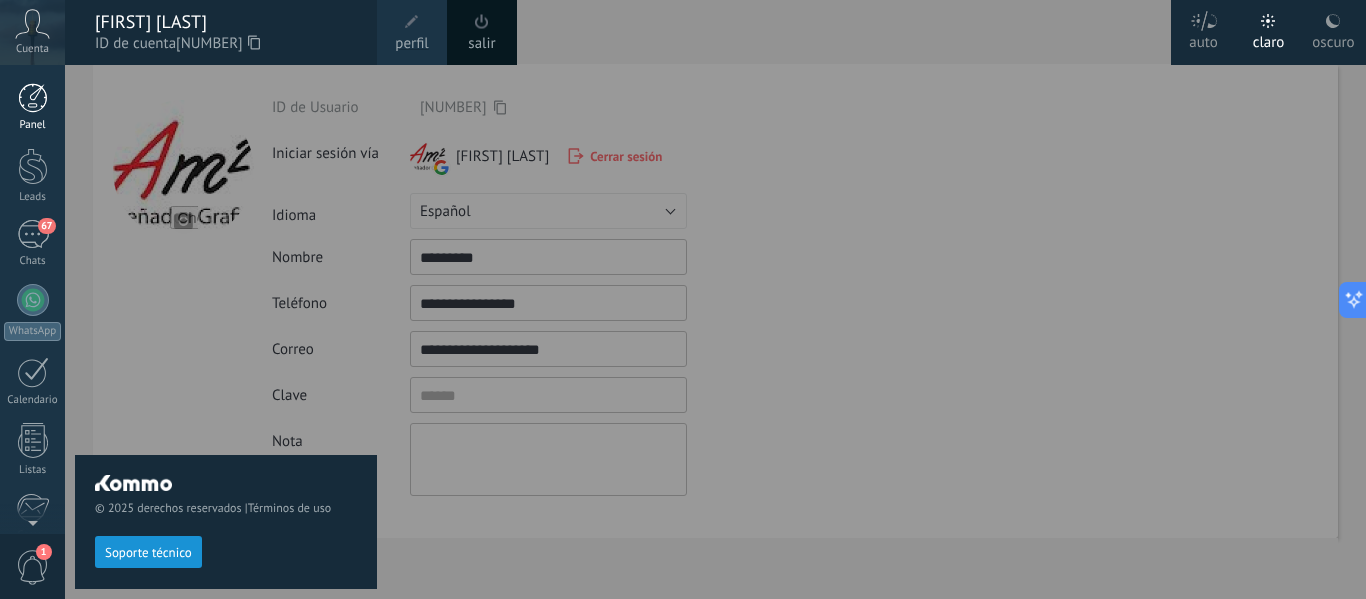 click at bounding box center [33, 98] 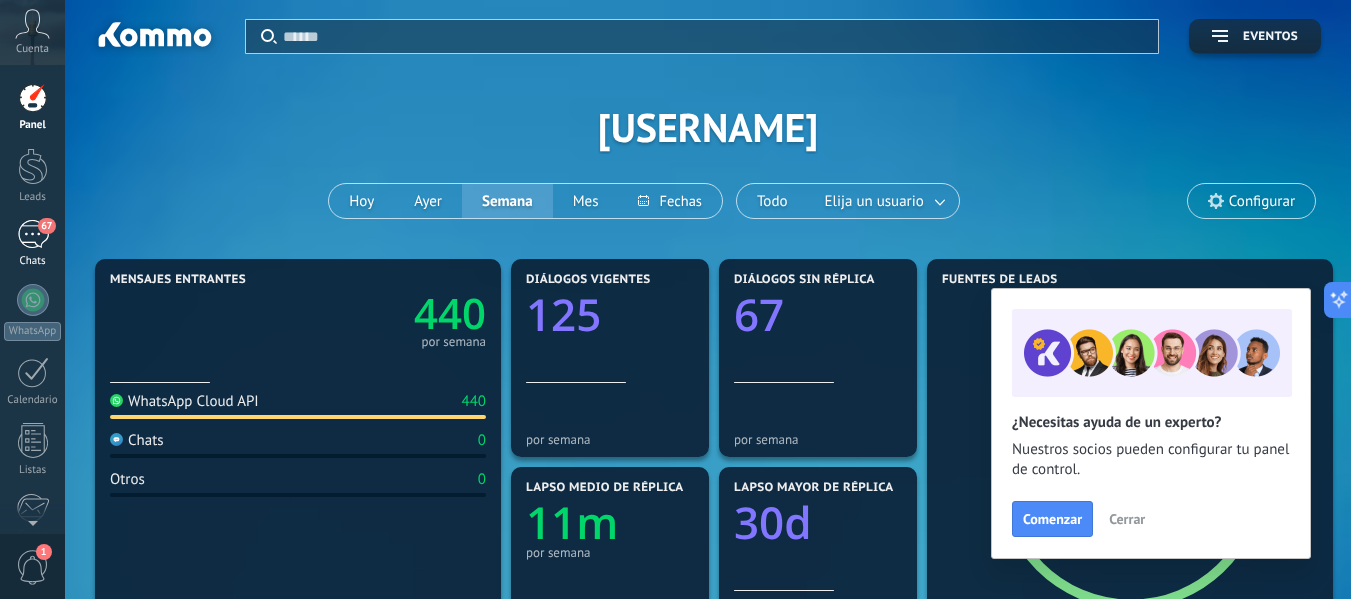 click on "67" at bounding box center (33, 234) 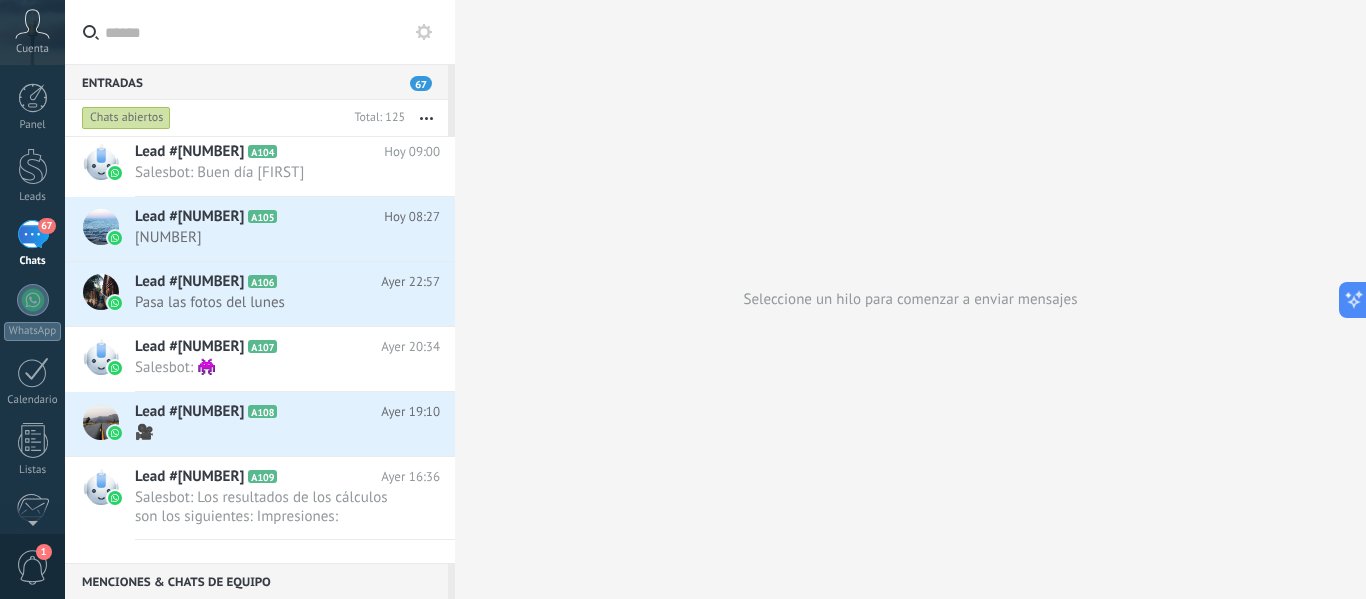 scroll, scrollTop: 0, scrollLeft: 0, axis: both 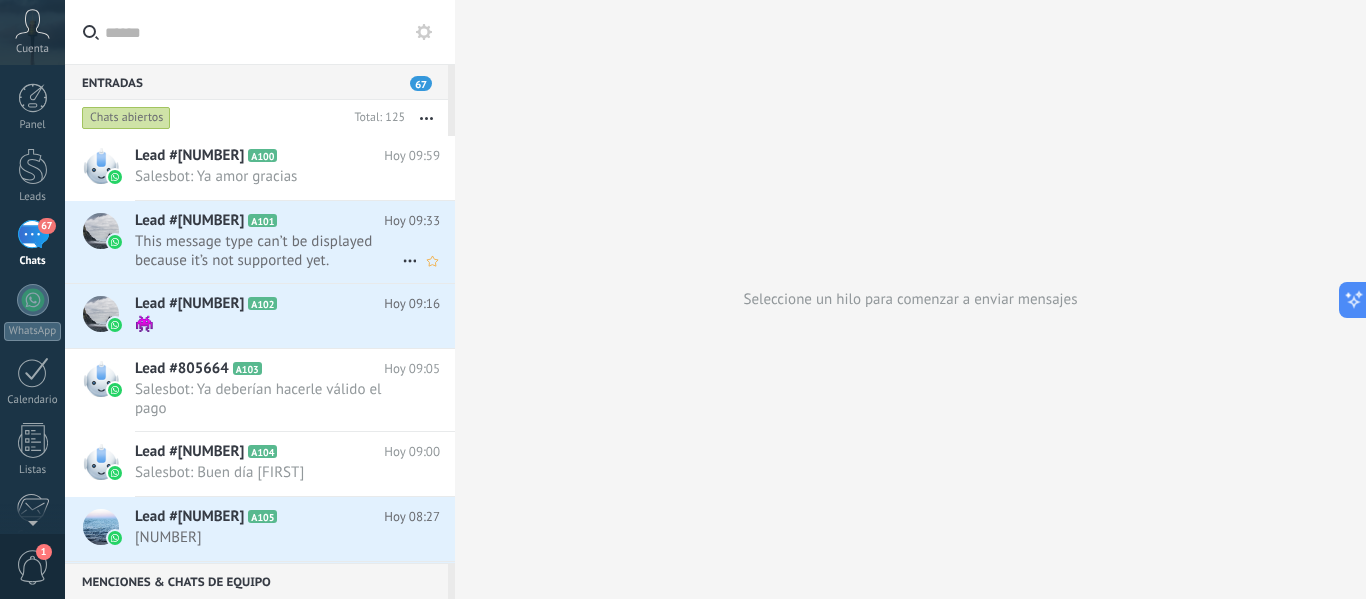 click on "This message type can’t be displayed because it’s not supported yet." at bounding box center [268, 251] 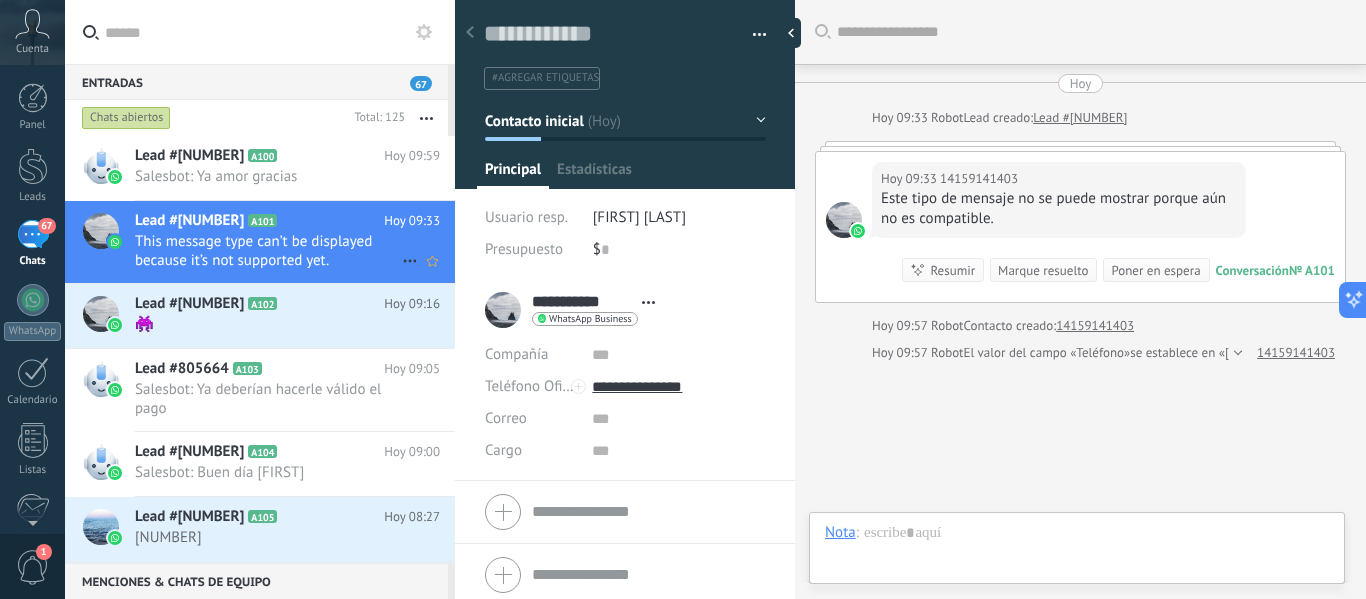 scroll, scrollTop: 30, scrollLeft: 0, axis: vertical 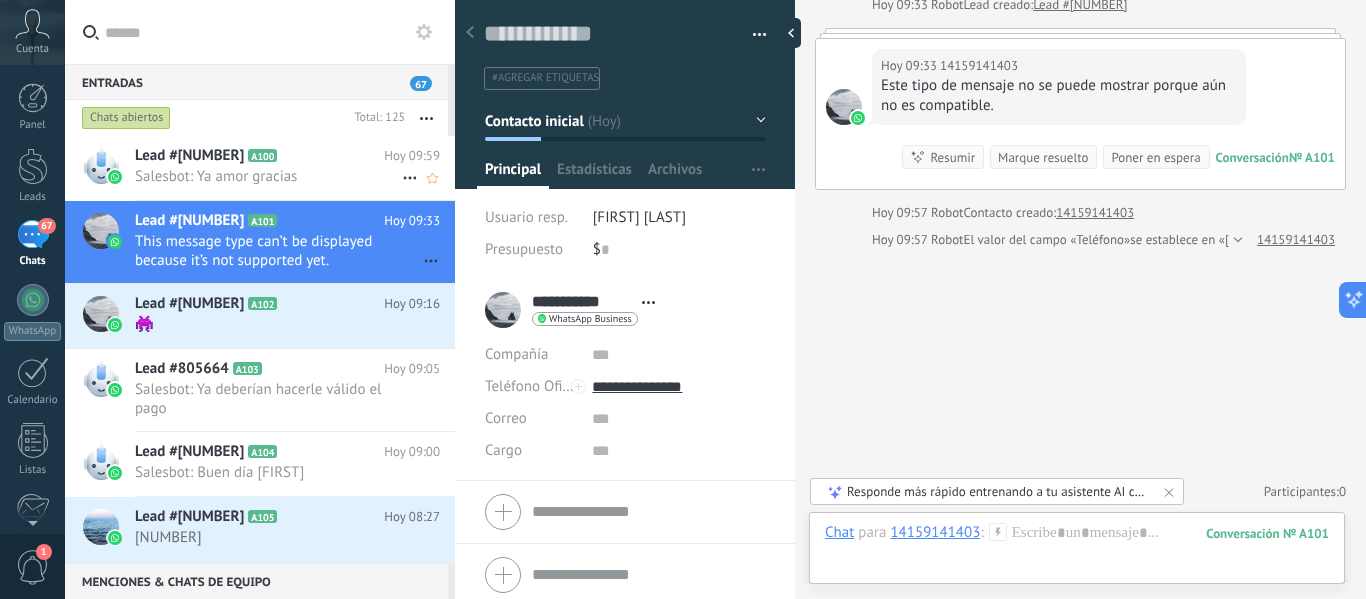 click on "Salesbot: Ya amor gracias" at bounding box center (268, 176) 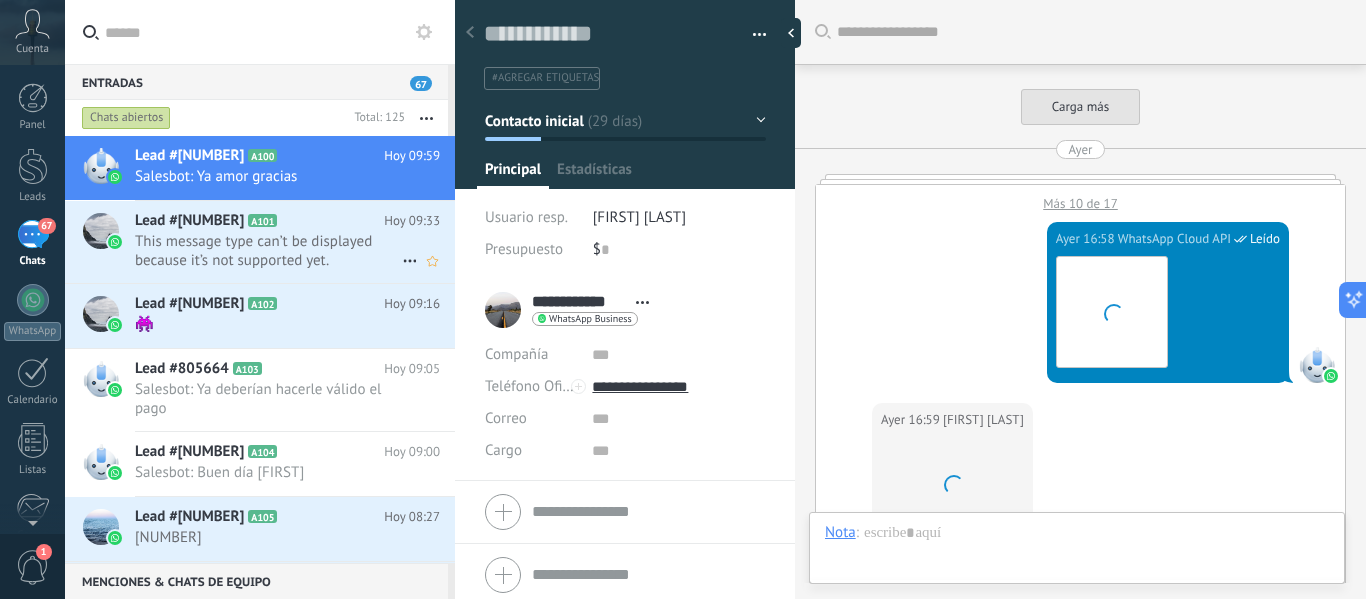 scroll, scrollTop: 2361, scrollLeft: 0, axis: vertical 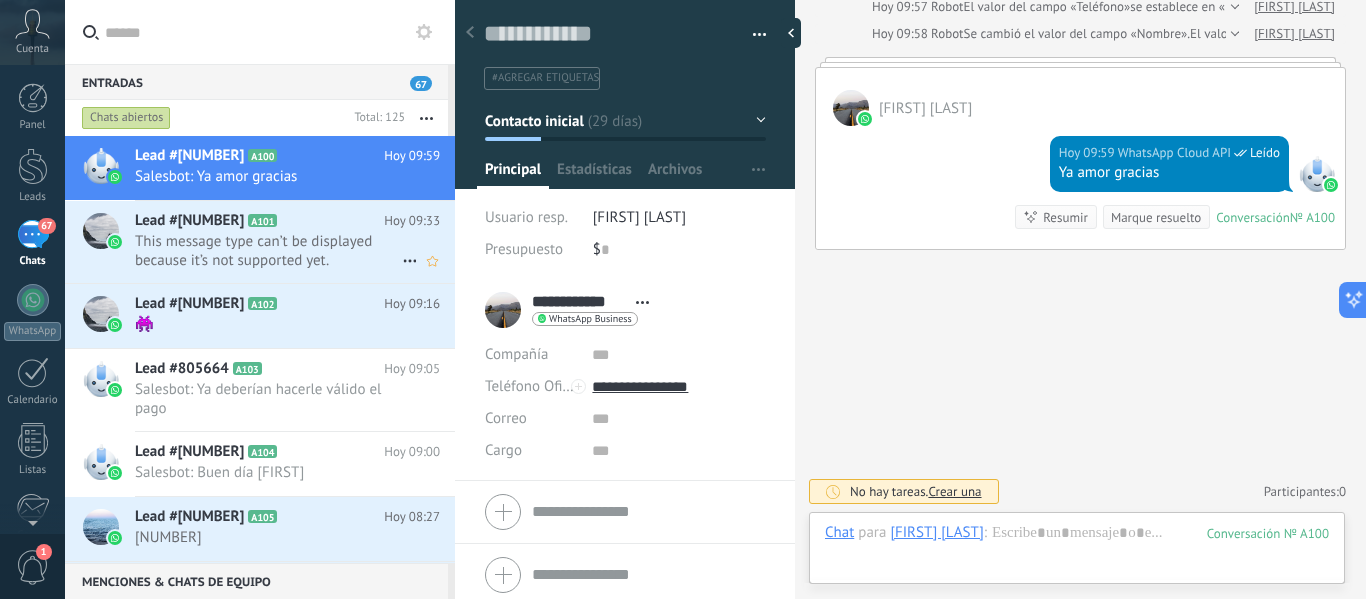 click on "This message type can’t be displayed because it’s not supported yet." at bounding box center [268, 251] 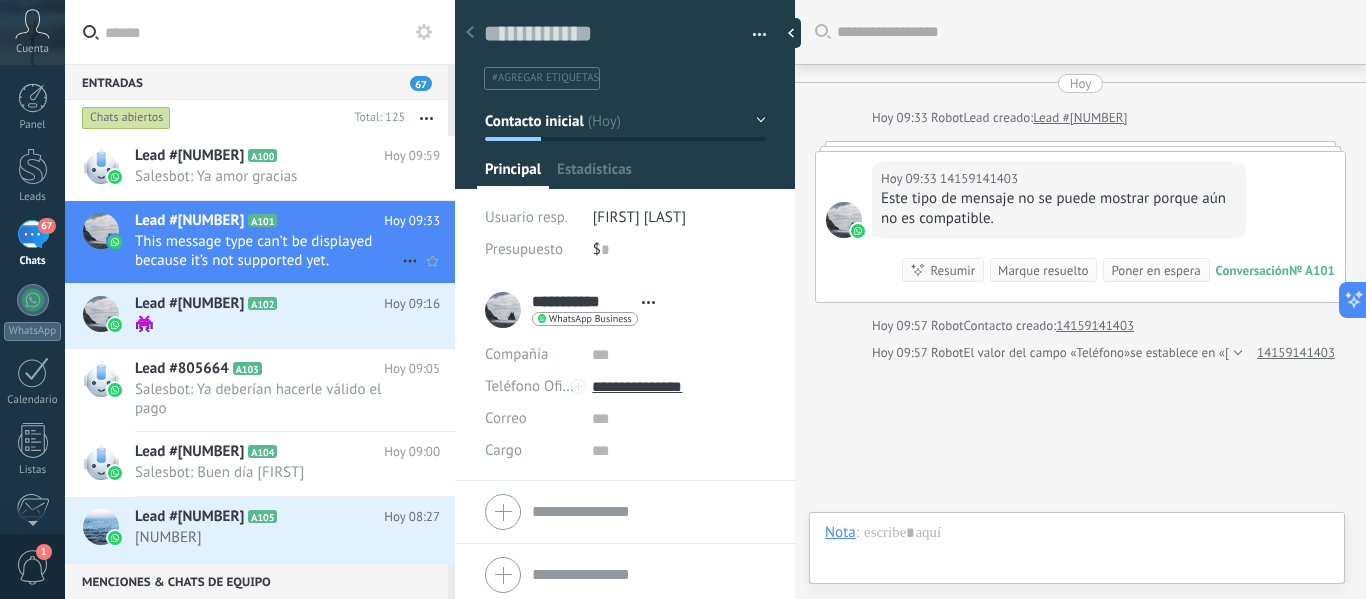 scroll, scrollTop: 30, scrollLeft: 0, axis: vertical 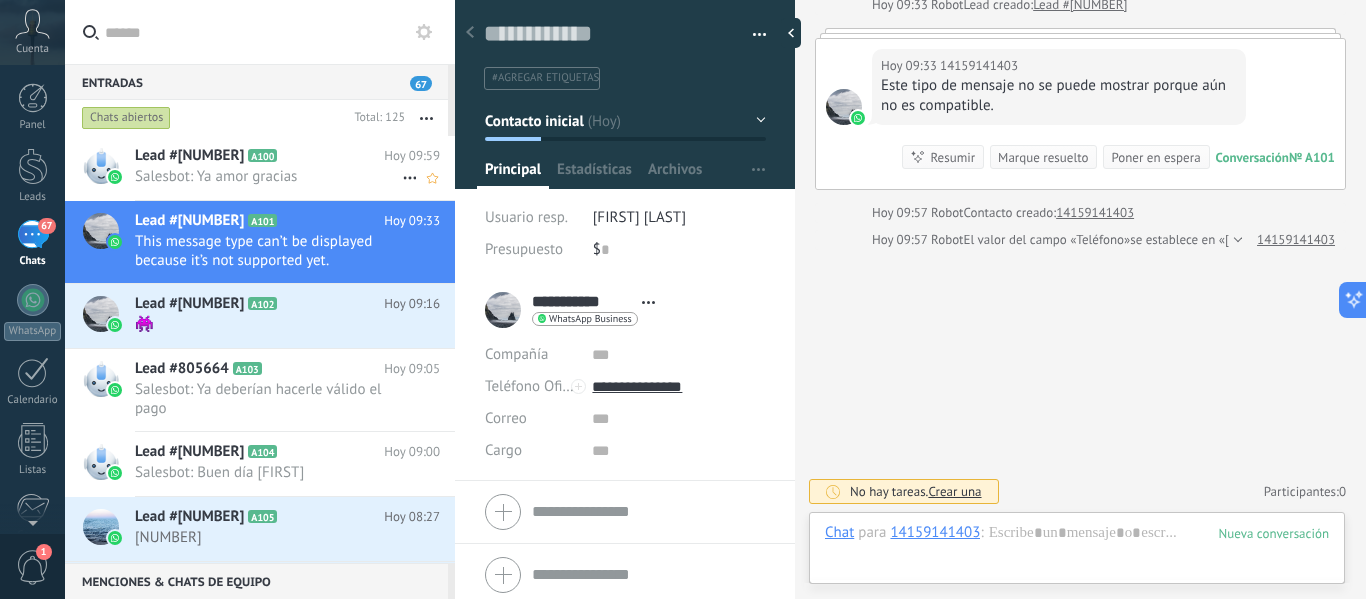 click on "Salesbot: Ya amor gracias" at bounding box center [268, 176] 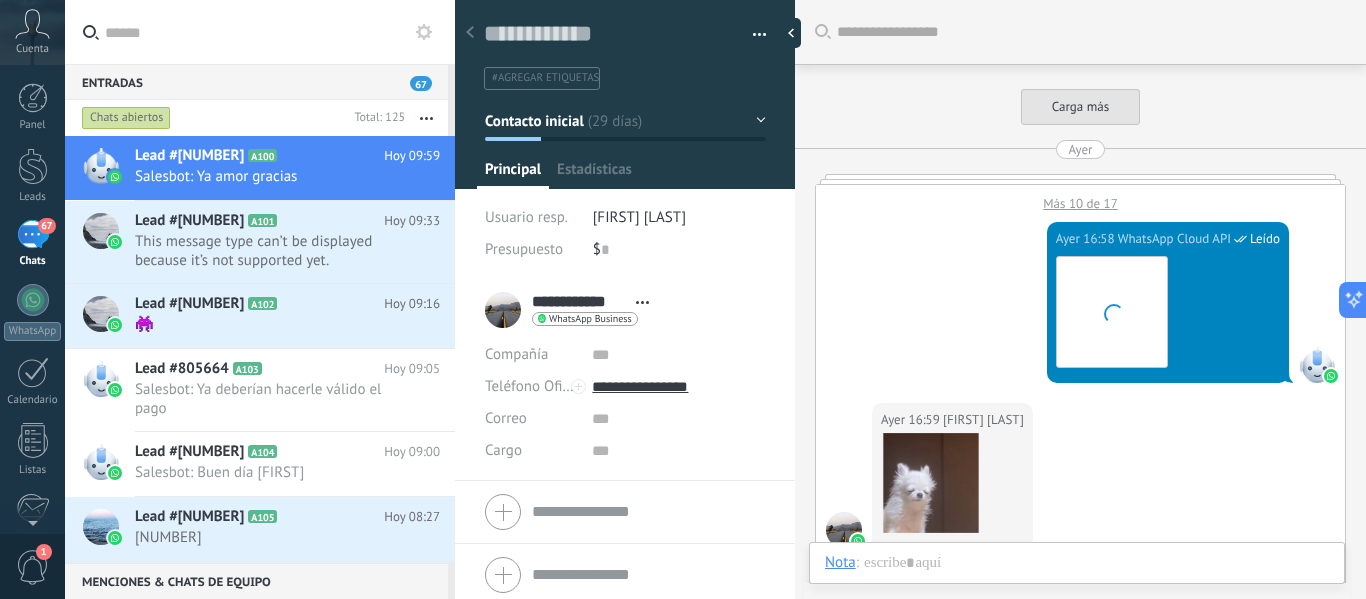 scroll, scrollTop: 30, scrollLeft: 0, axis: vertical 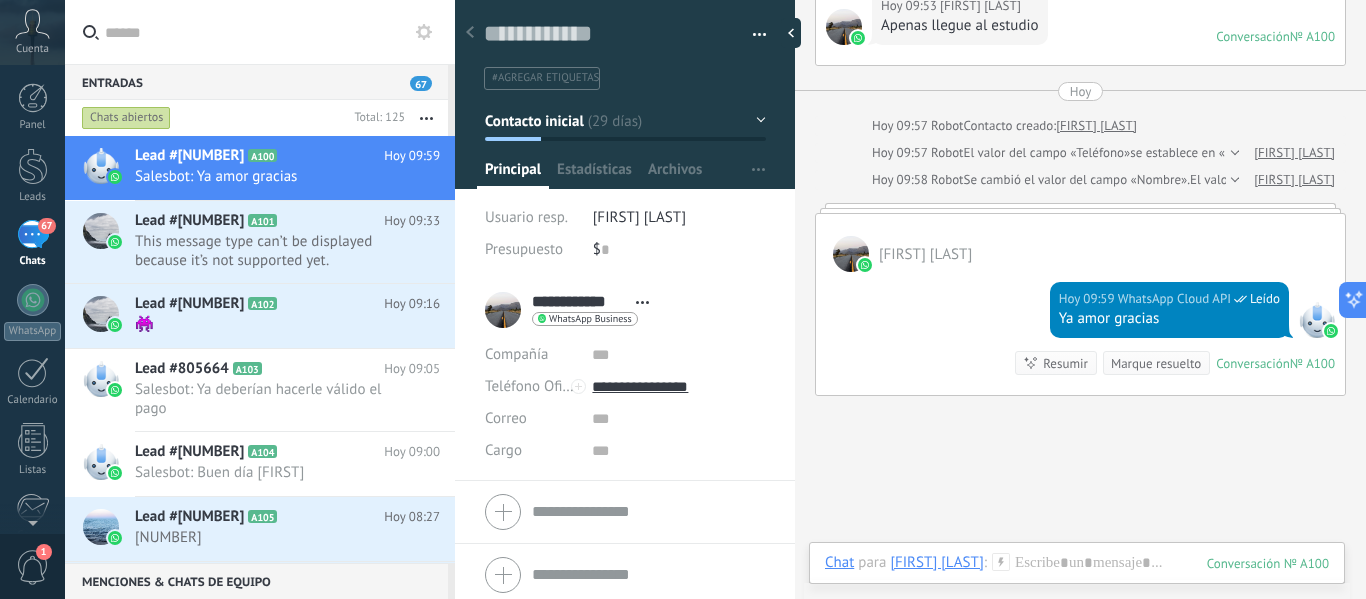 click on "Hoy 09:59 WhatsApp Cloud API  Leído Ya amor gracias Conversación  № A100 Conversación № A100 Resumir Resumir Marque resuelto" at bounding box center [1080, 333] 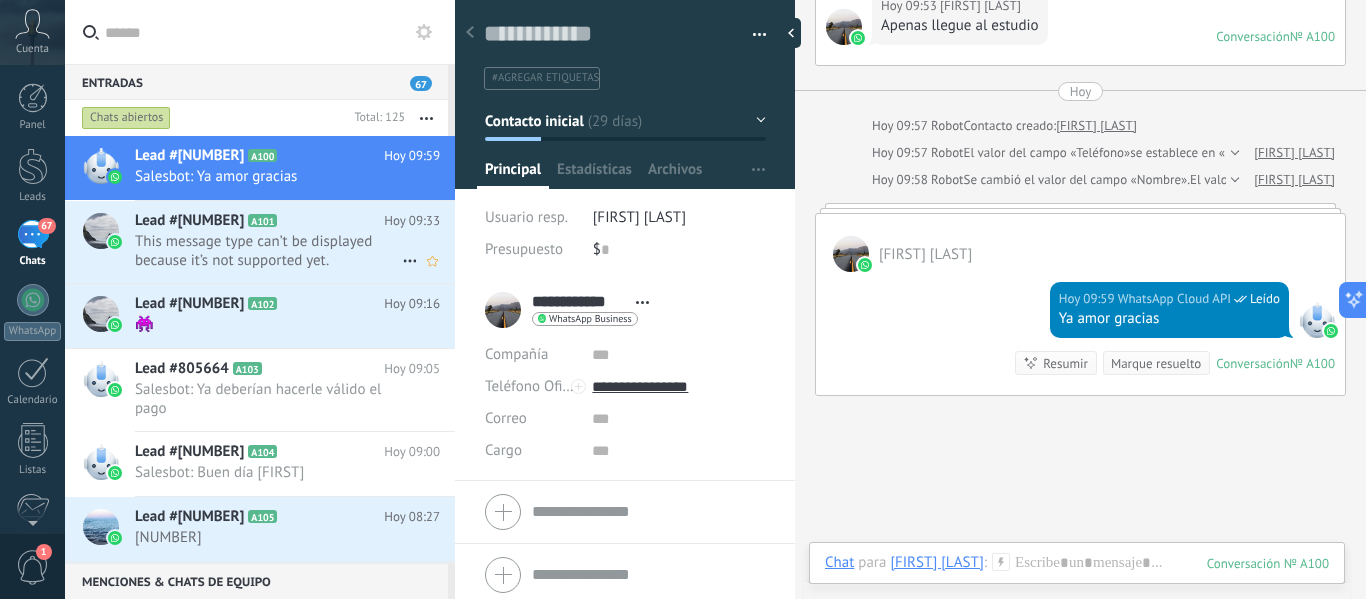 click on "Lead #[NUMBER]" at bounding box center [189, 221] 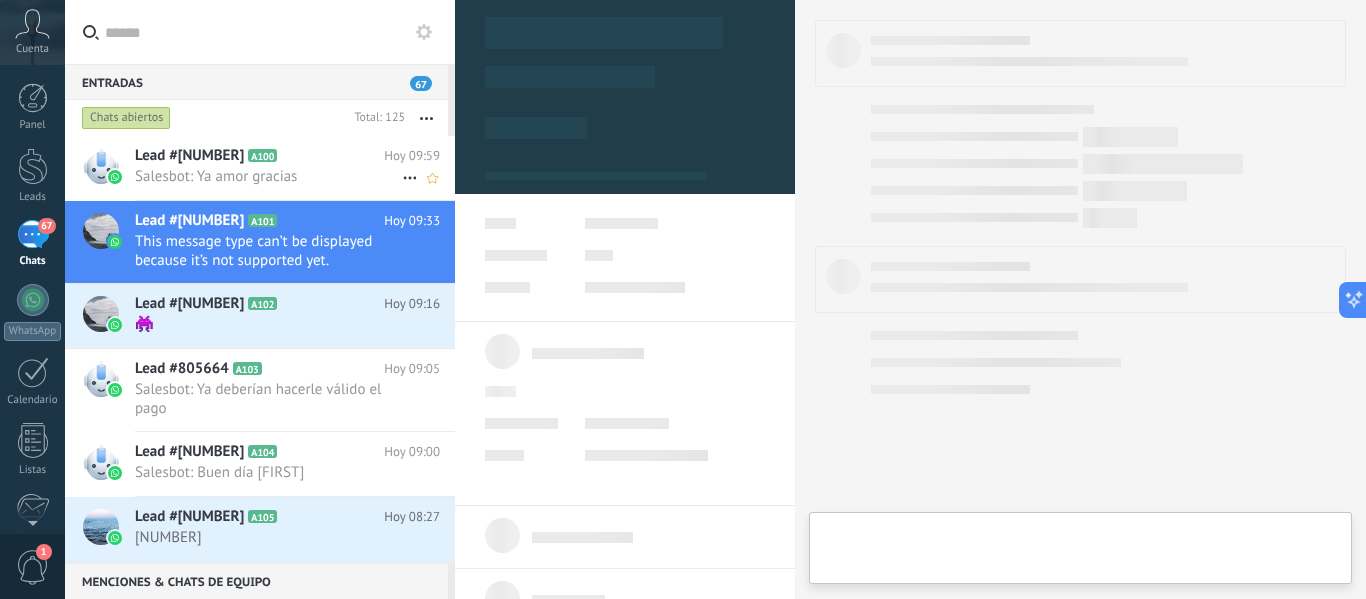 type on "**********" 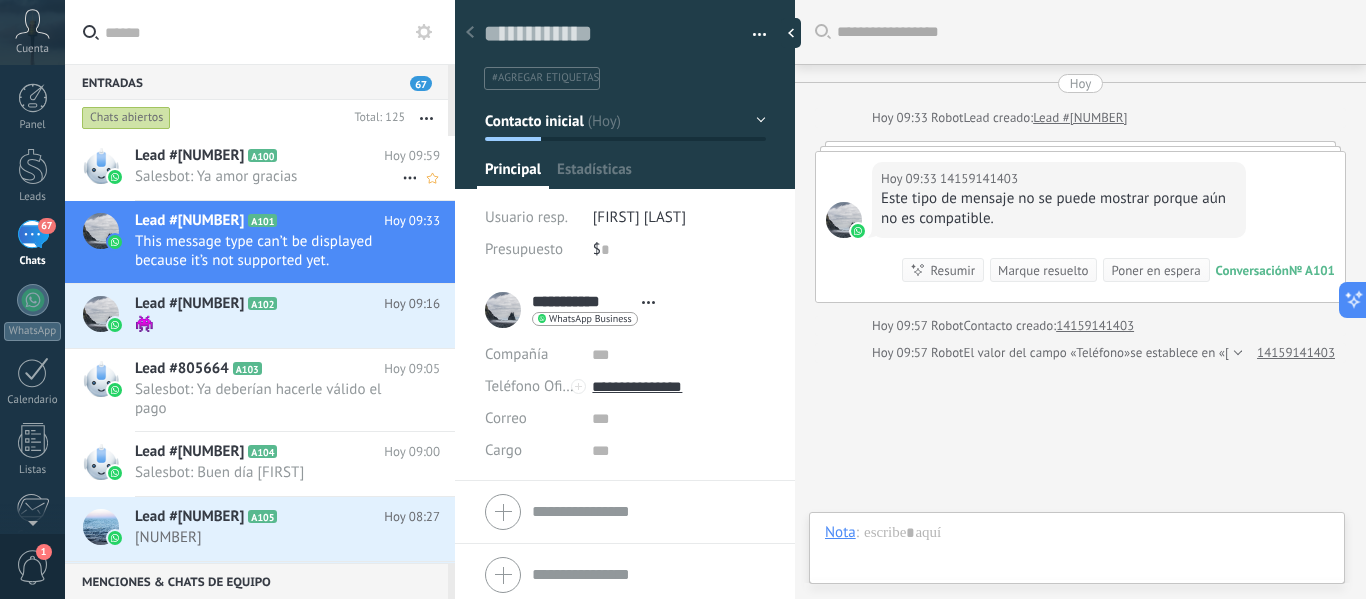 scroll, scrollTop: 30, scrollLeft: 0, axis: vertical 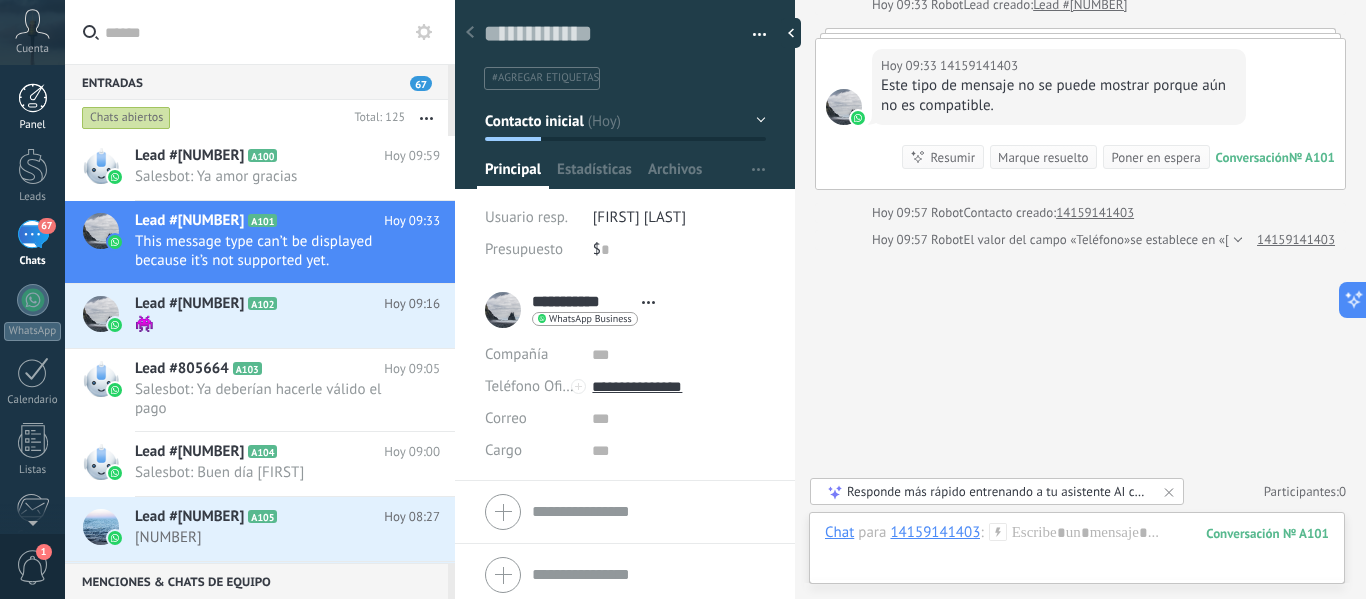 click at bounding box center (33, 98) 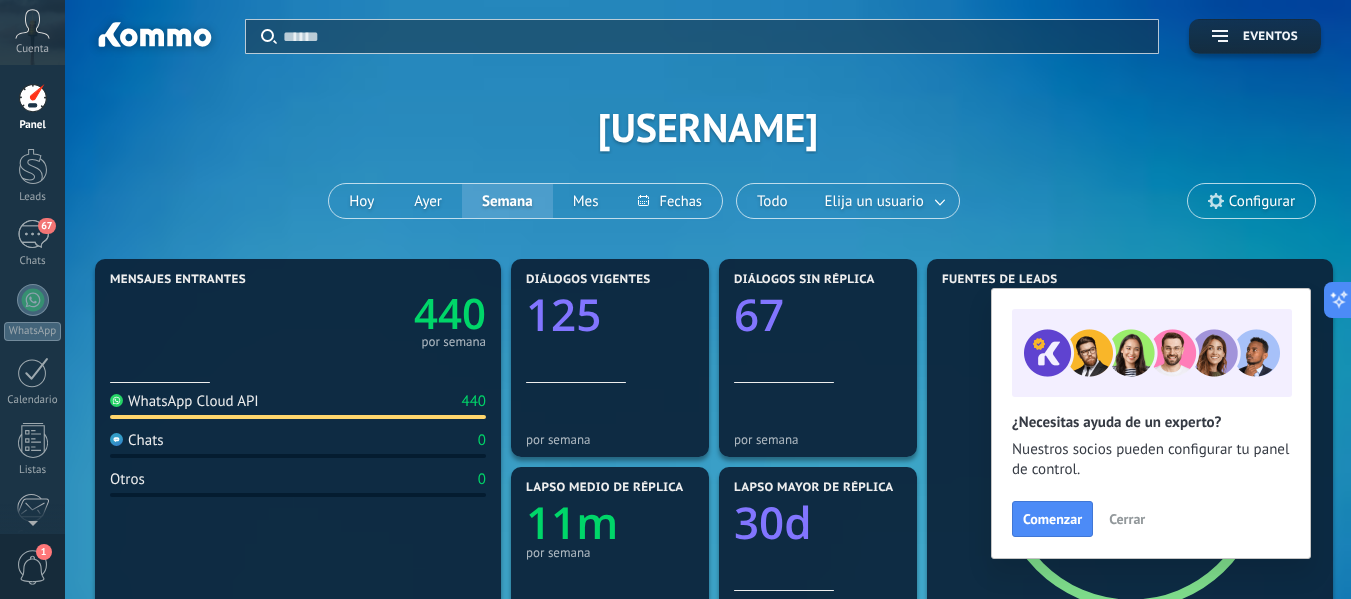 click on "Cerrar" at bounding box center [1127, 519] 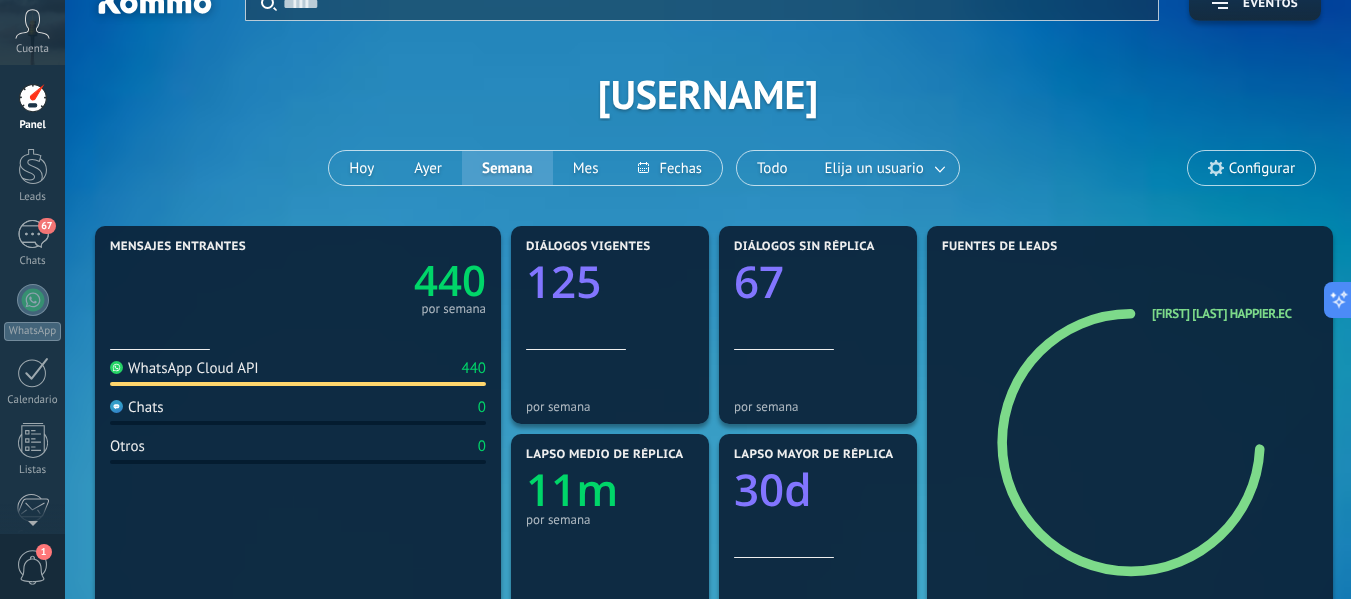 scroll, scrollTop: 0, scrollLeft: 0, axis: both 